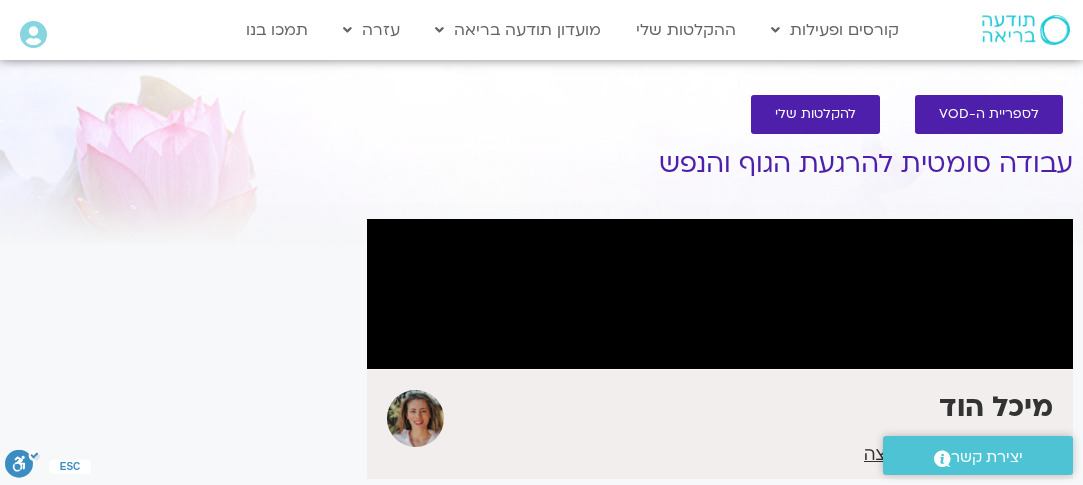 scroll, scrollTop: 200, scrollLeft: 0, axis: vertical 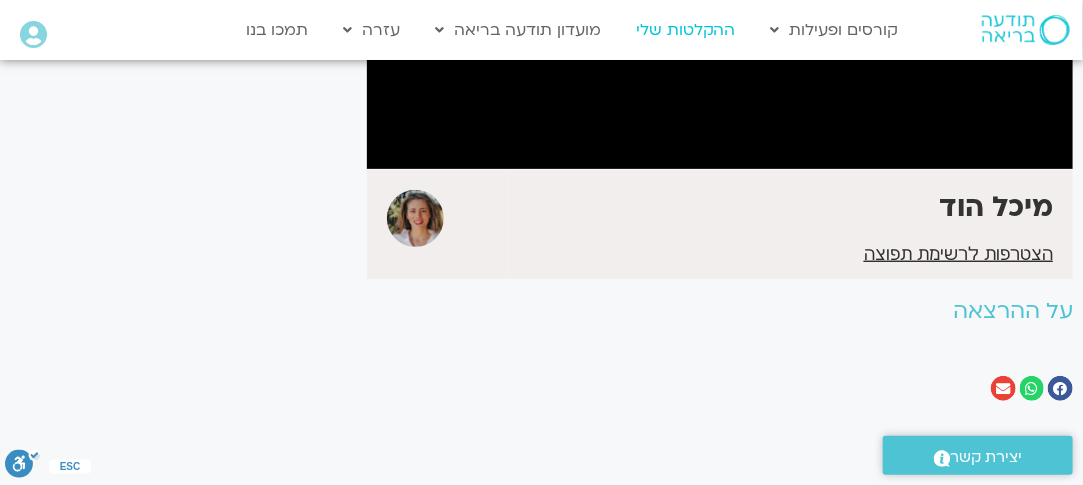 click on "ההקלטות שלי" at bounding box center [686, 30] 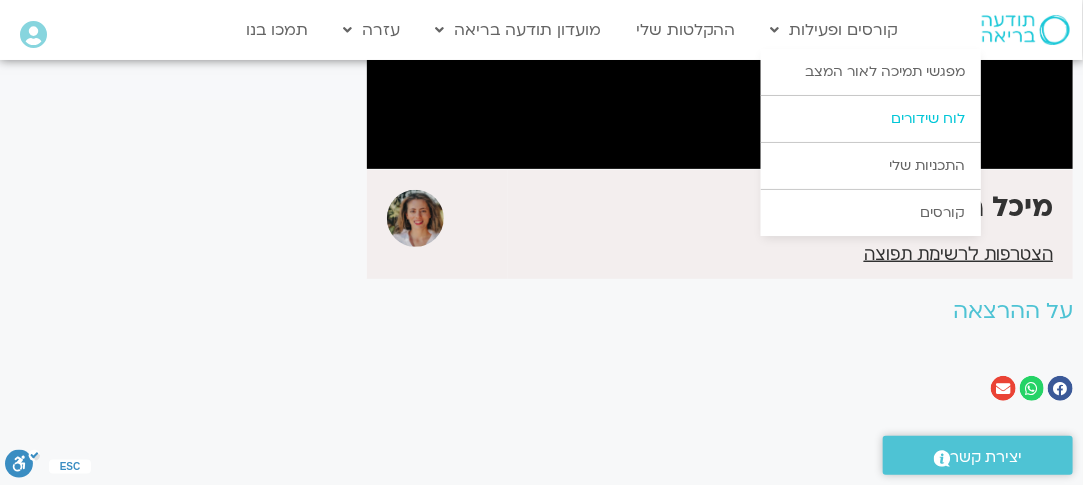 click on "לוח שידורים" at bounding box center (871, 119) 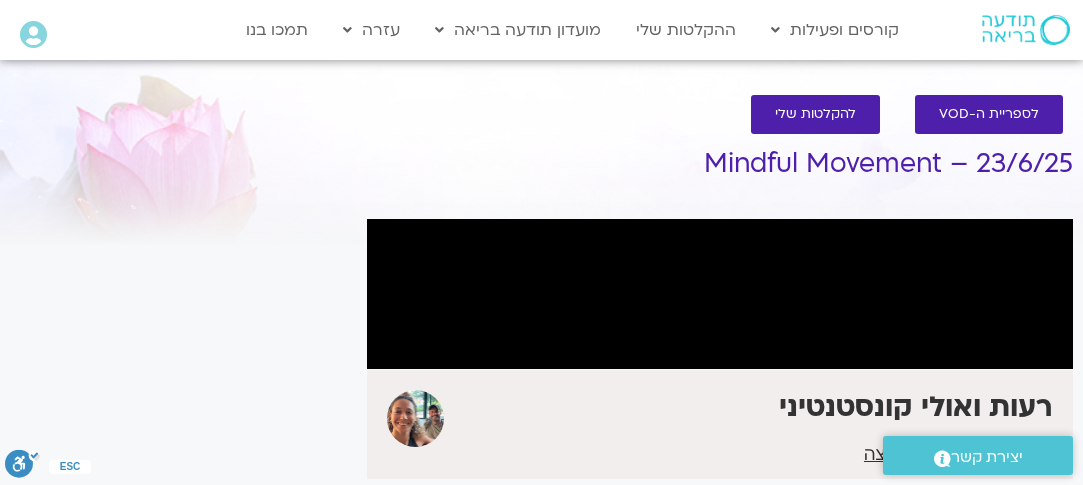scroll, scrollTop: 0, scrollLeft: 0, axis: both 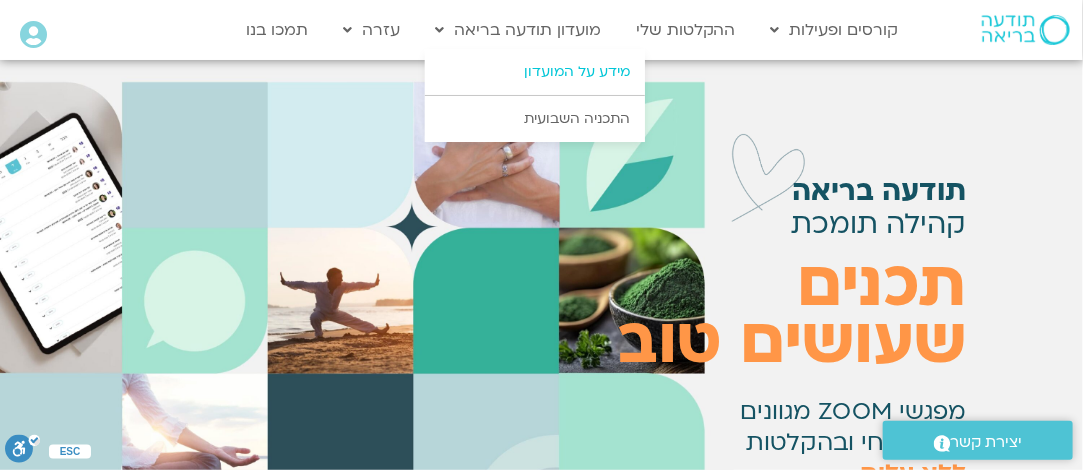 click on "מידע על המועדון" at bounding box center (535, 72) 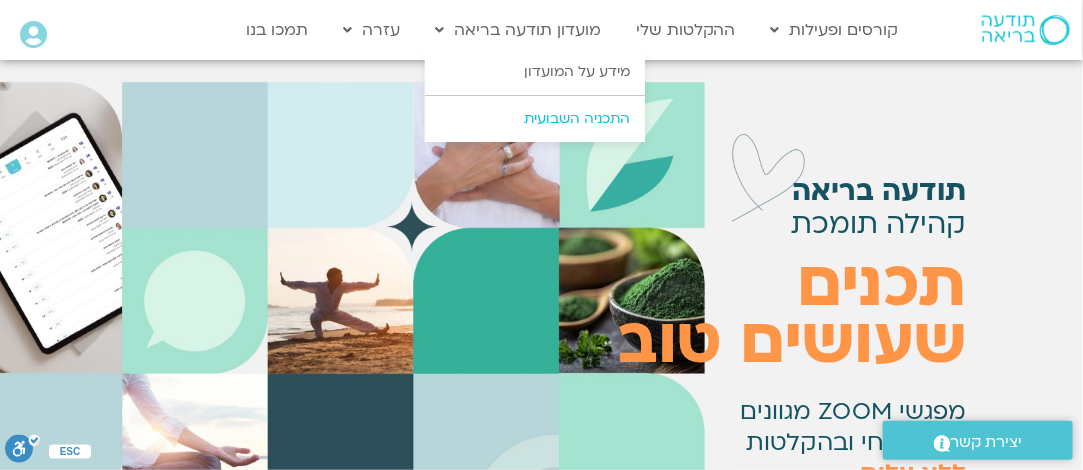 click on "התכניה השבועית" at bounding box center (535, 119) 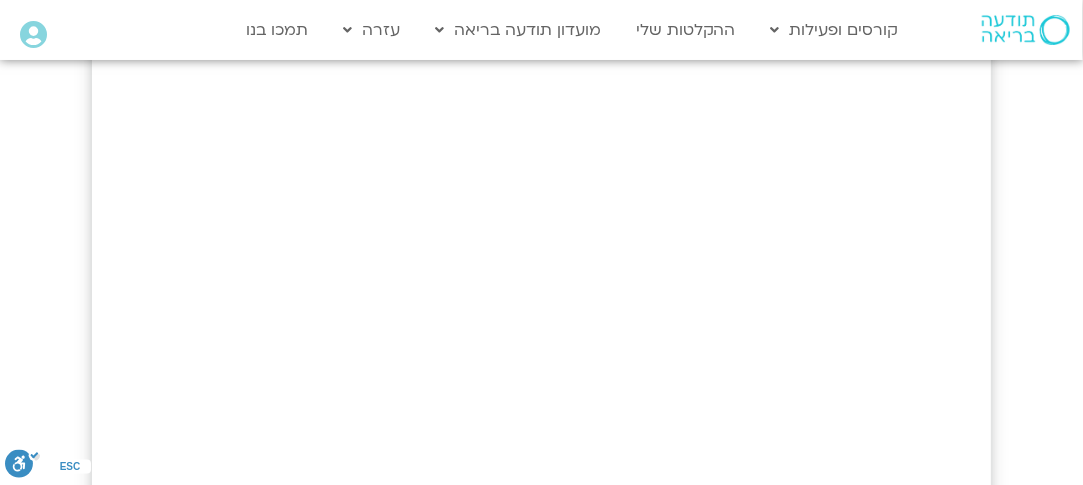 scroll, scrollTop: 0, scrollLeft: 0, axis: both 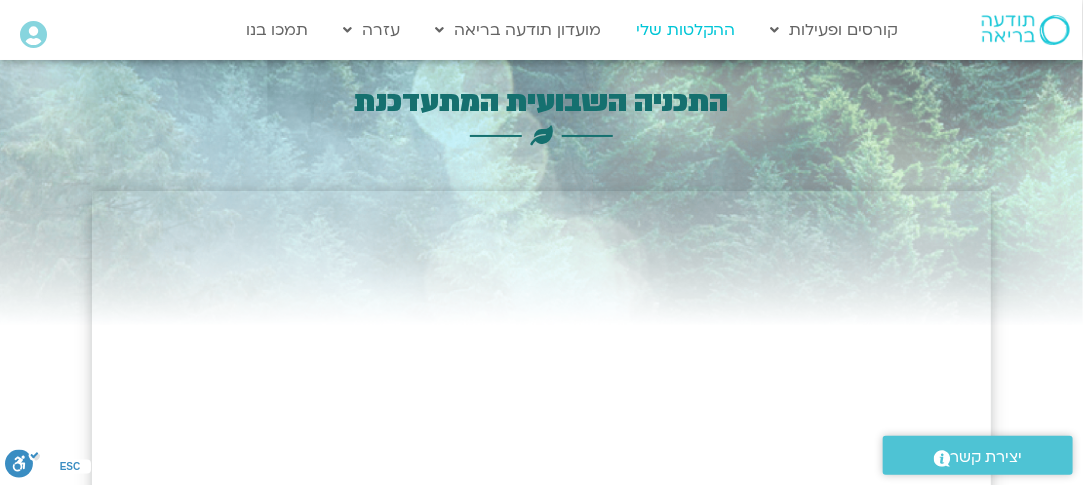 click on "ההקלטות שלי" at bounding box center (686, 30) 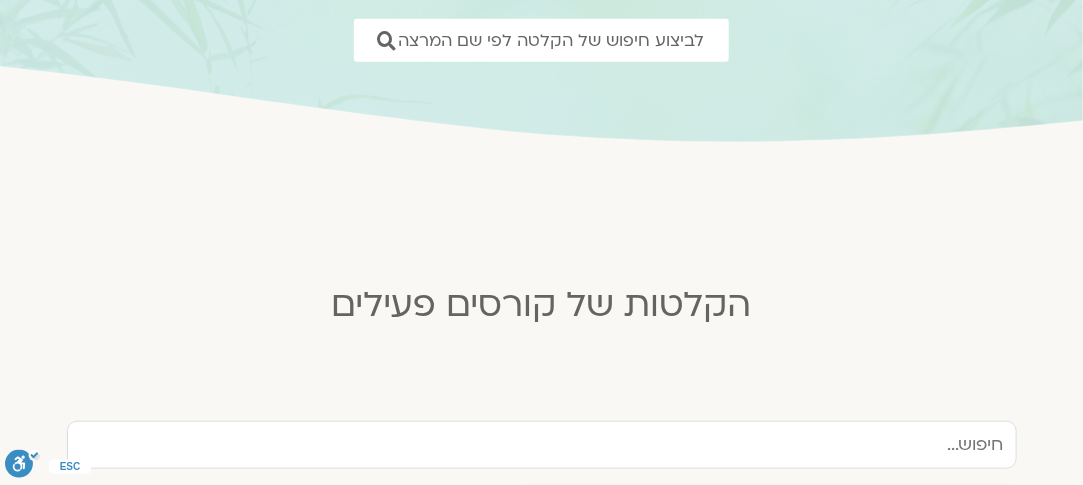 scroll, scrollTop: 300, scrollLeft: 0, axis: vertical 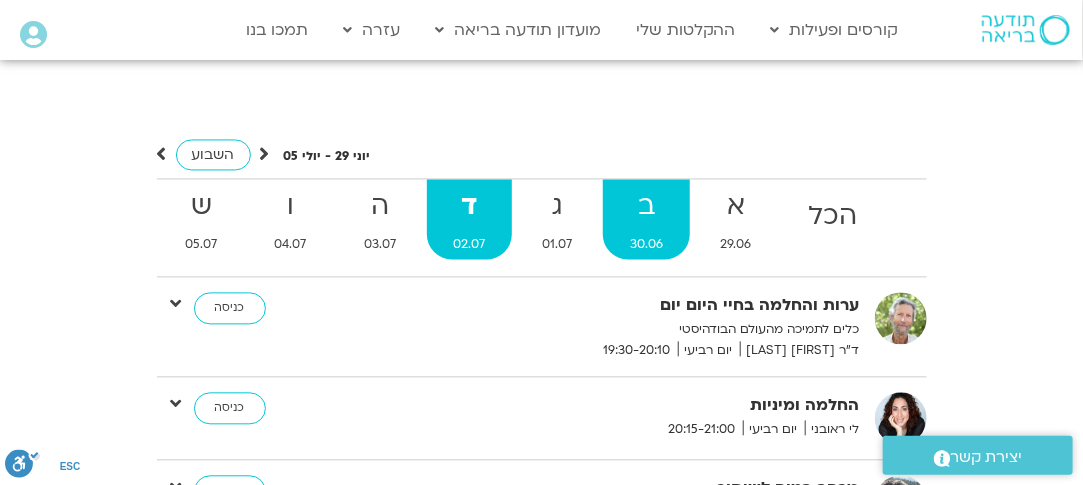 click on "ב" at bounding box center (833, 216) 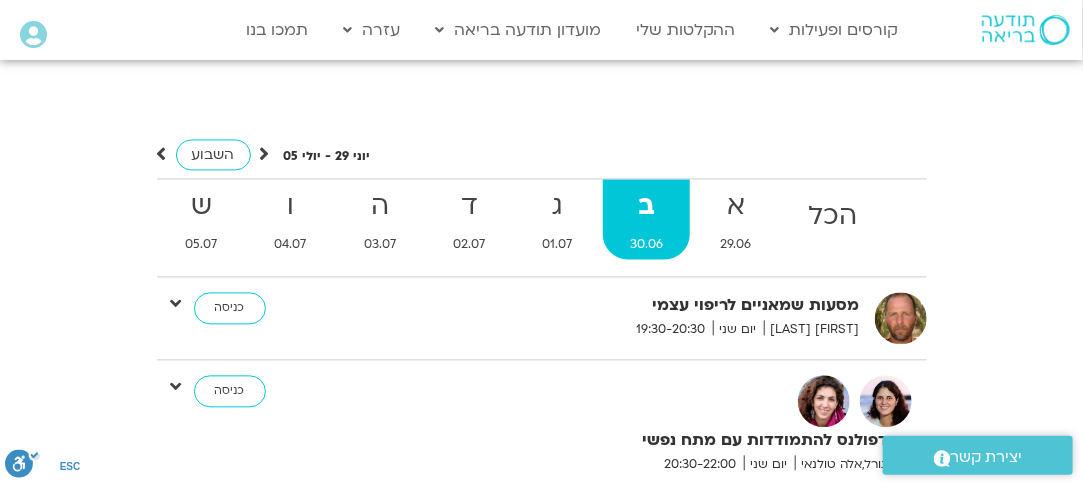 scroll, scrollTop: 16, scrollLeft: 0, axis: vertical 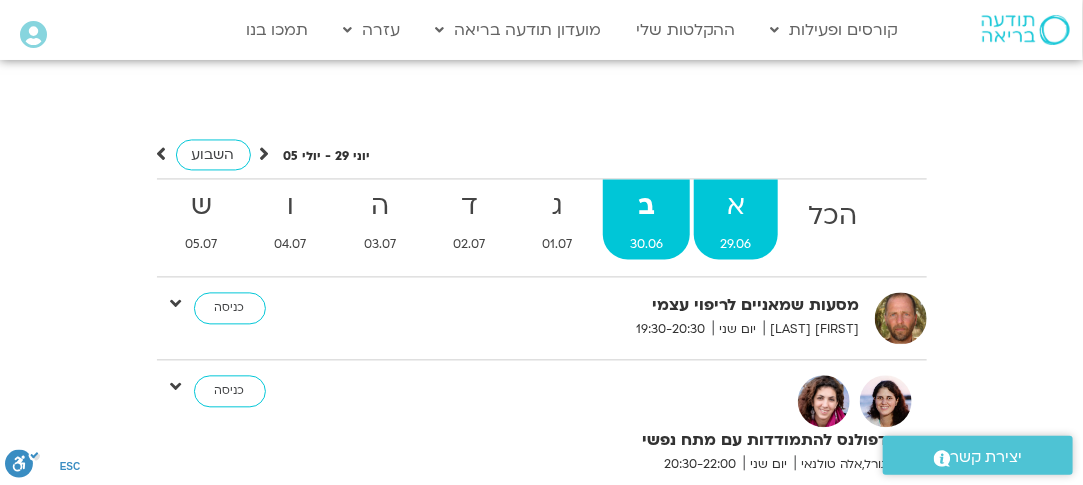 click on "א" at bounding box center [833, 216] 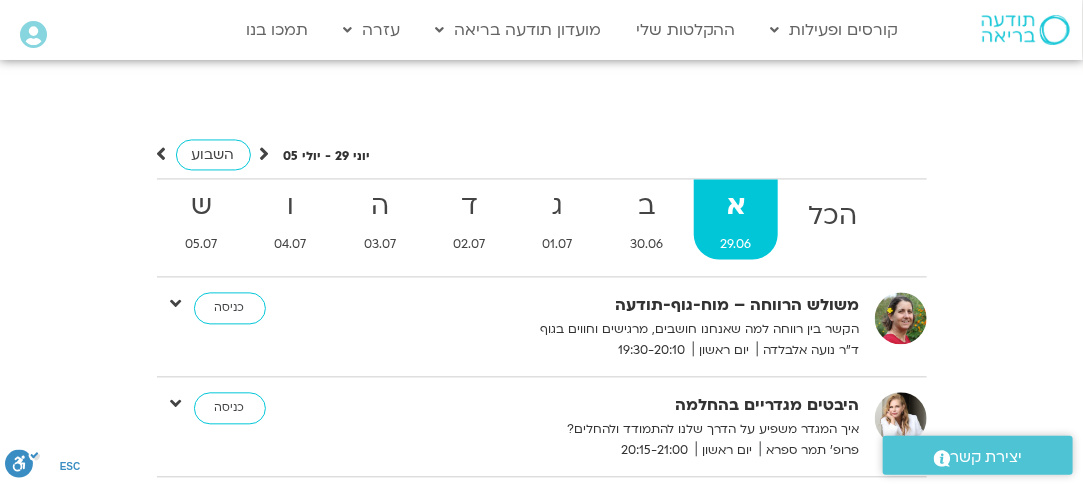 scroll, scrollTop: 15, scrollLeft: 0, axis: vertical 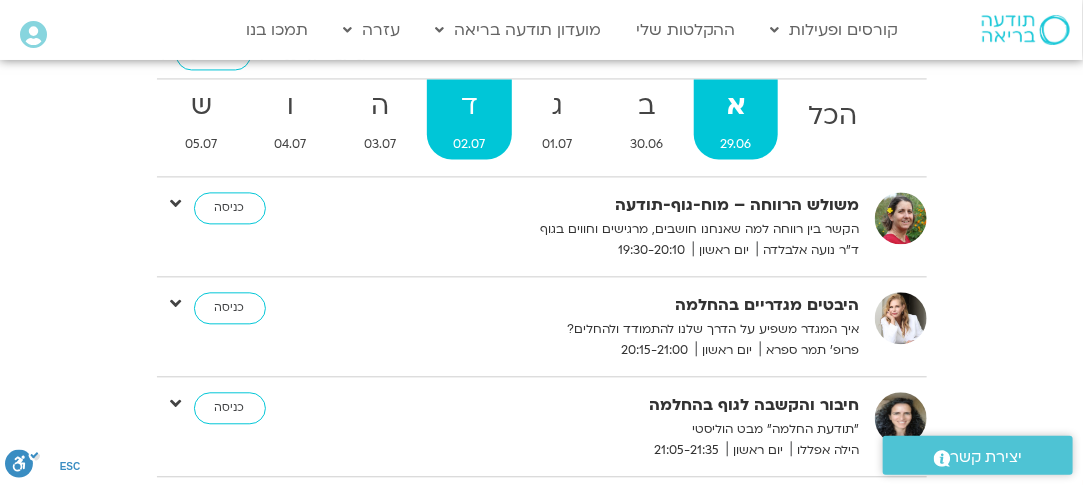click on "ד 02.07" at bounding box center (833, 119) 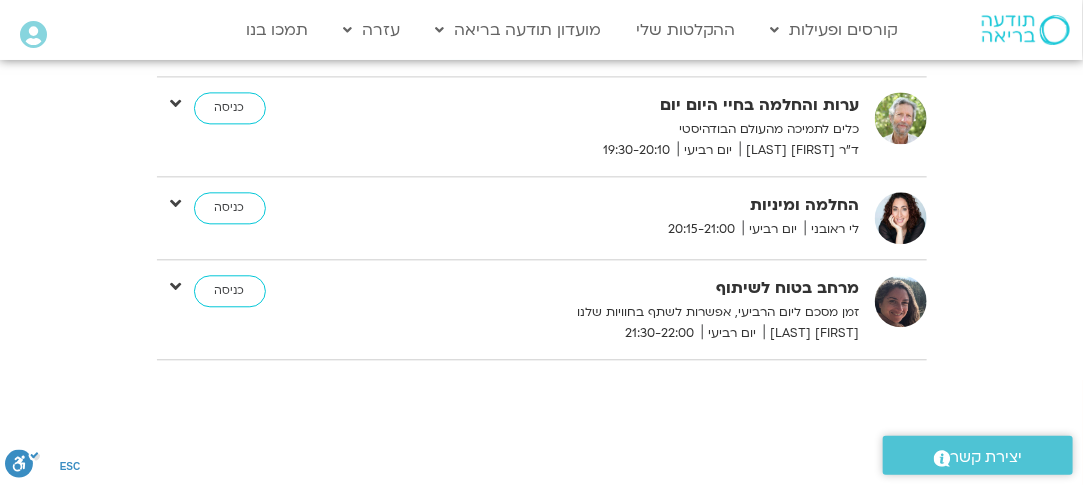 scroll, scrollTop: 3800, scrollLeft: 0, axis: vertical 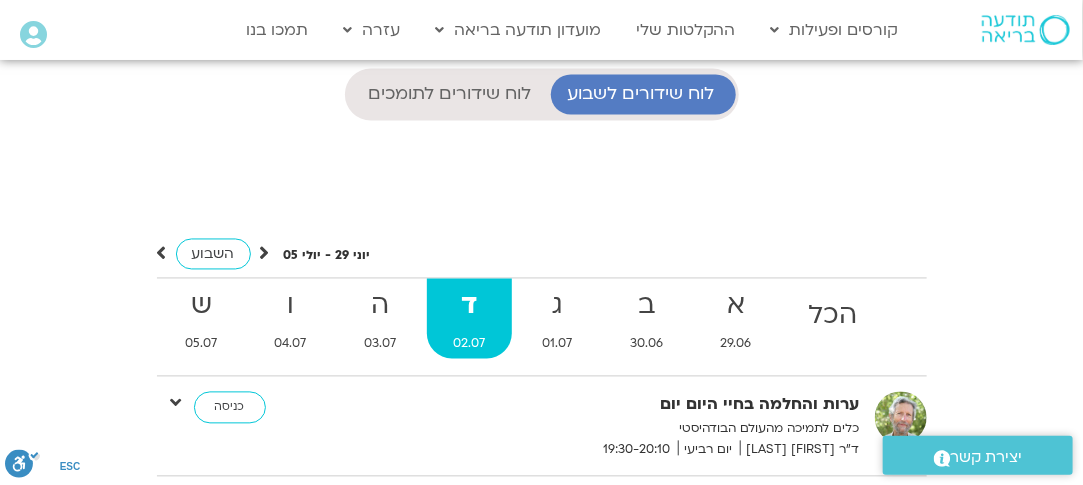 click at bounding box center [265, 254] 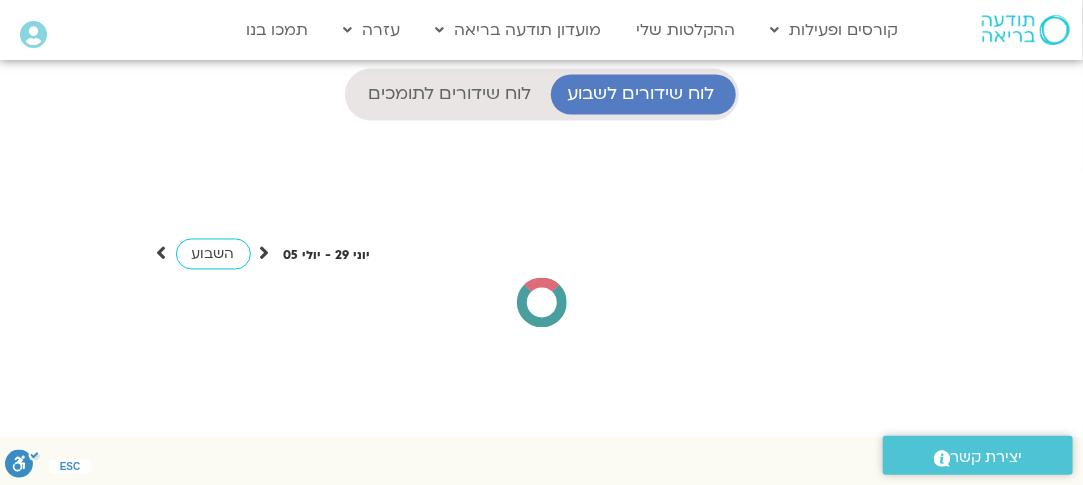 scroll, scrollTop: 317, scrollLeft: 0, axis: vertical 